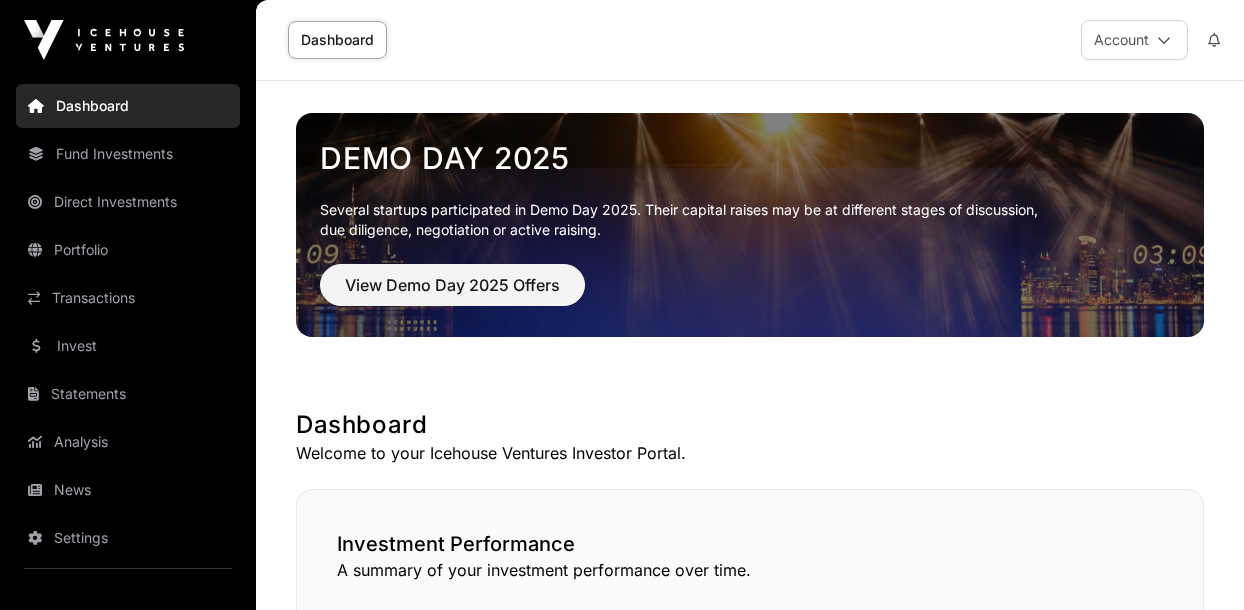 scroll, scrollTop: 0, scrollLeft: 0, axis: both 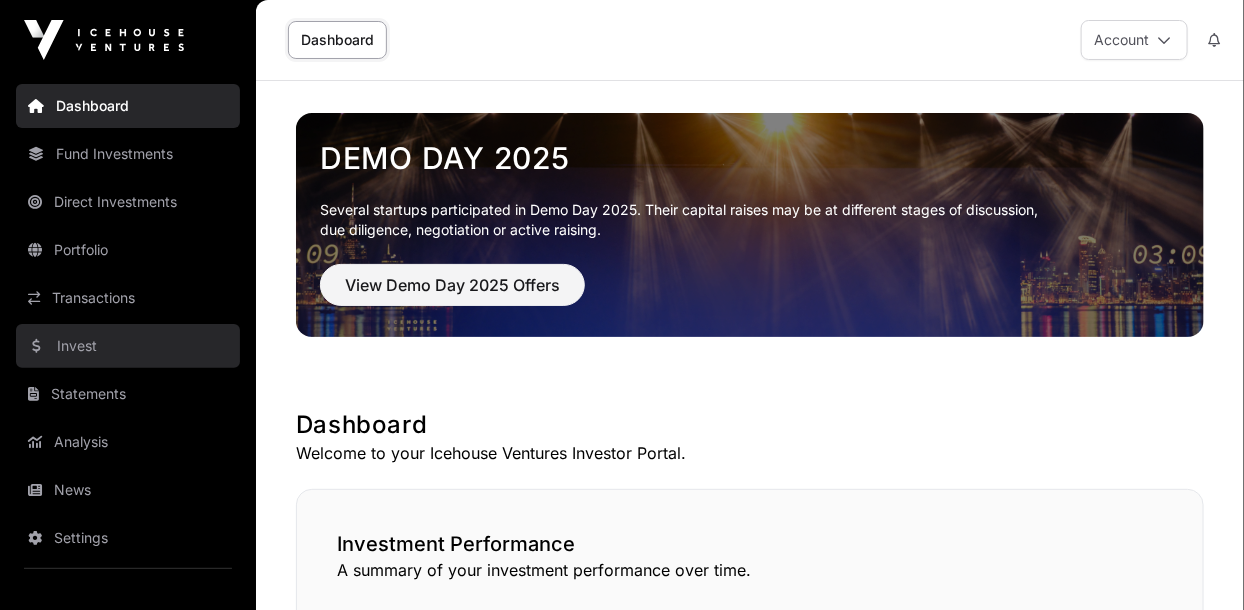 click on "Invest" 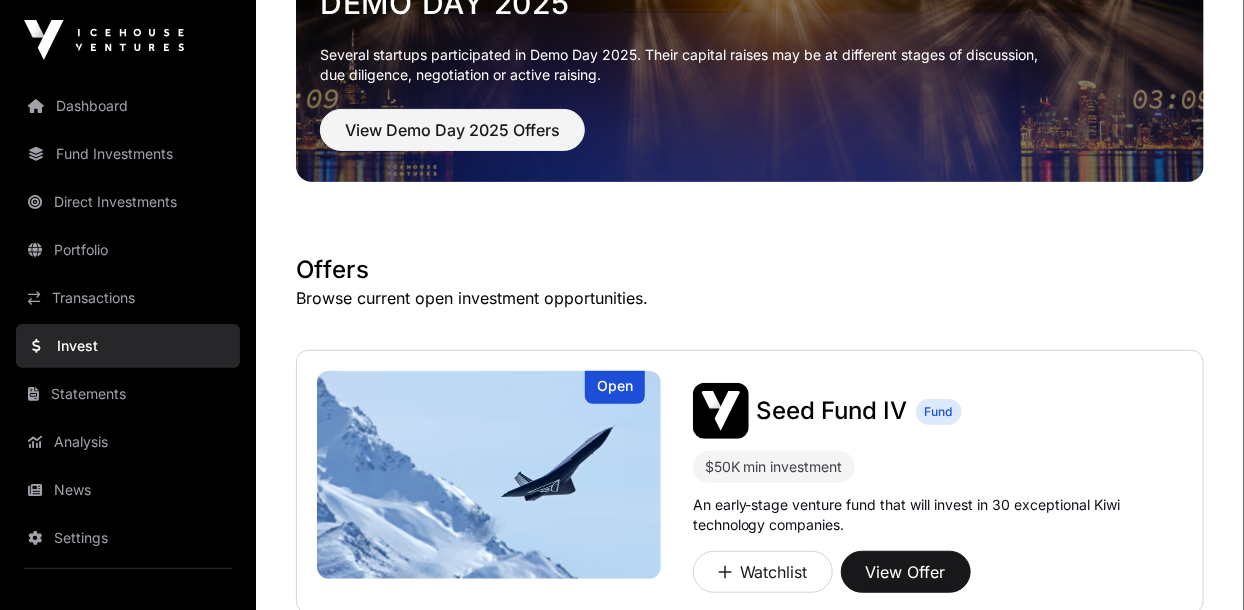 scroll, scrollTop: 152, scrollLeft: 0, axis: vertical 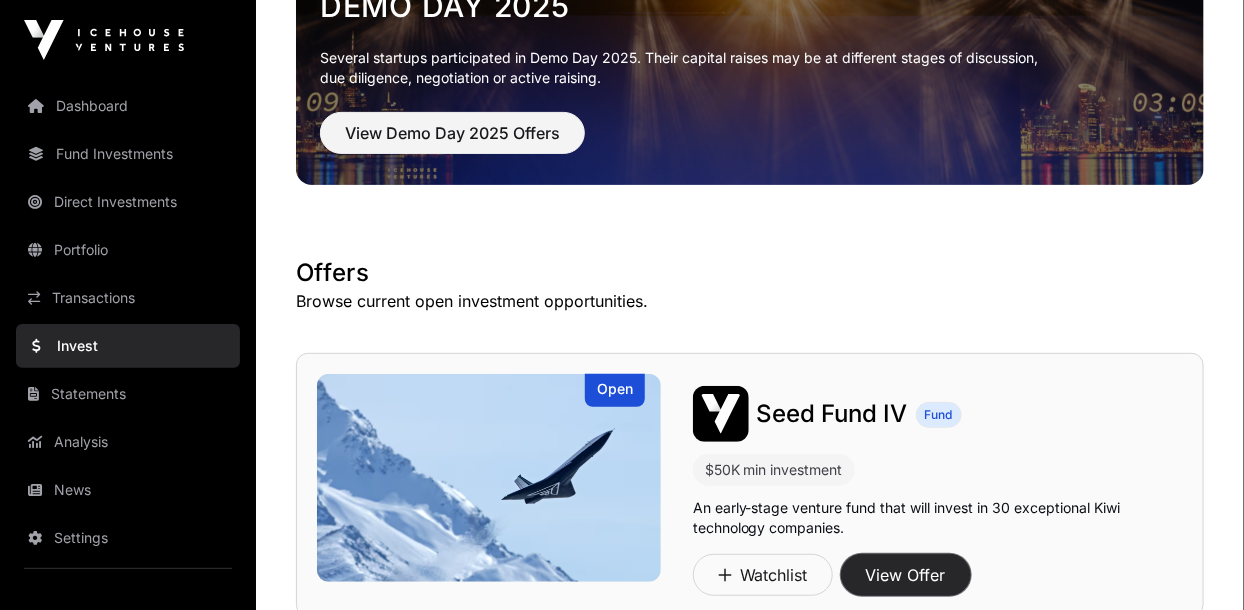 click on "View Offer" 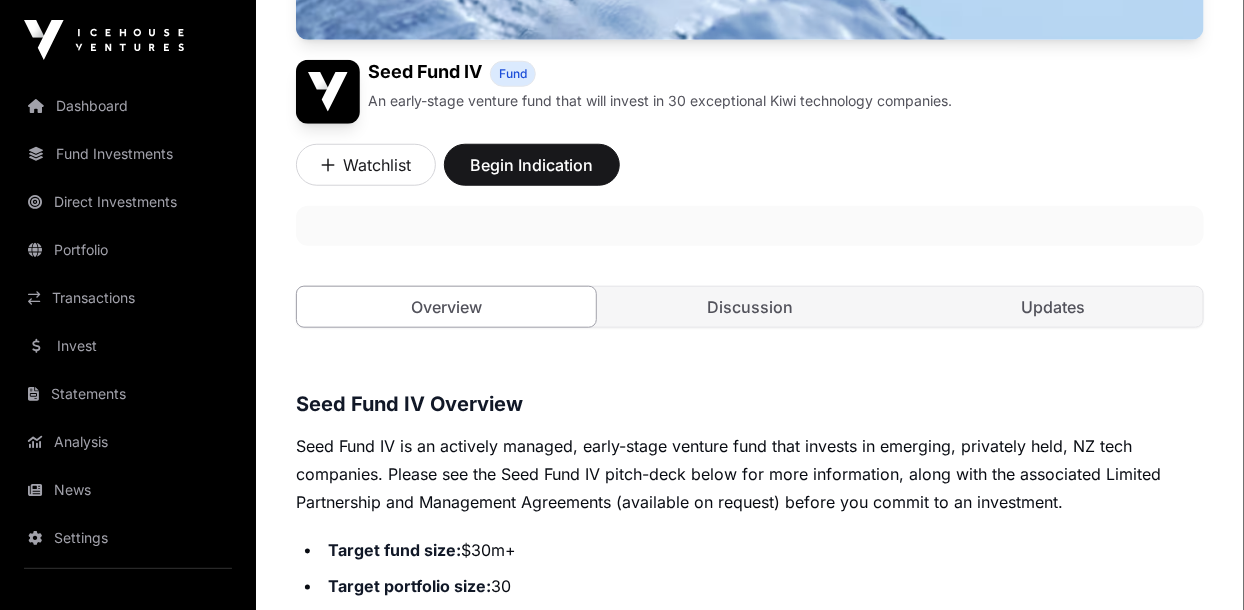 scroll, scrollTop: 598, scrollLeft: 0, axis: vertical 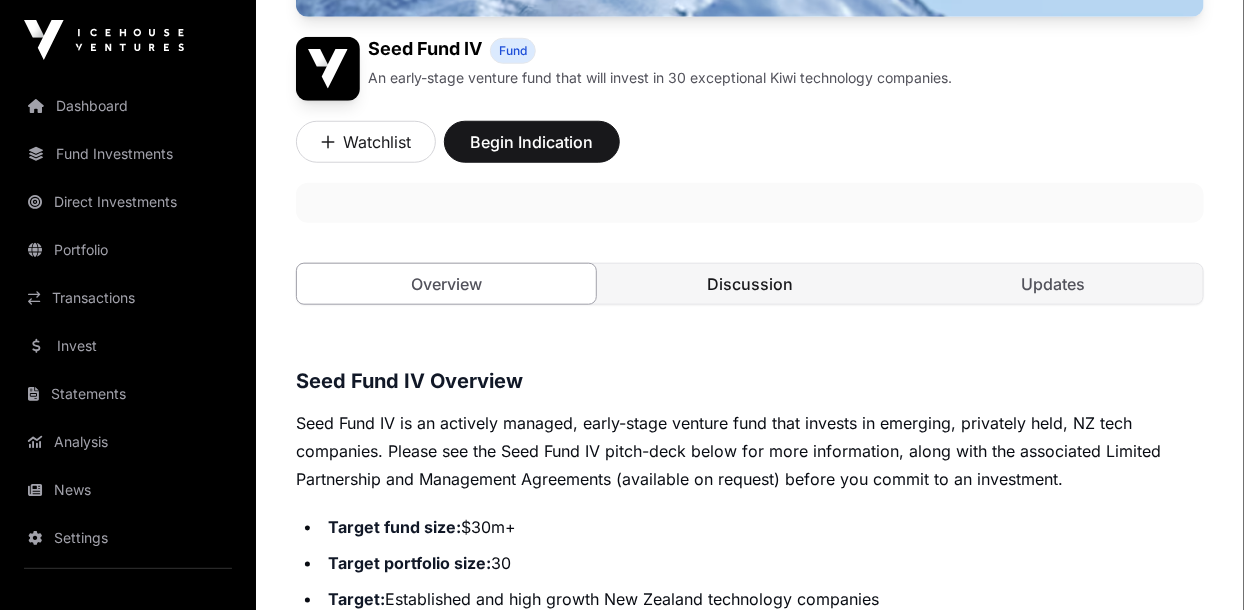 click on "Discussion" 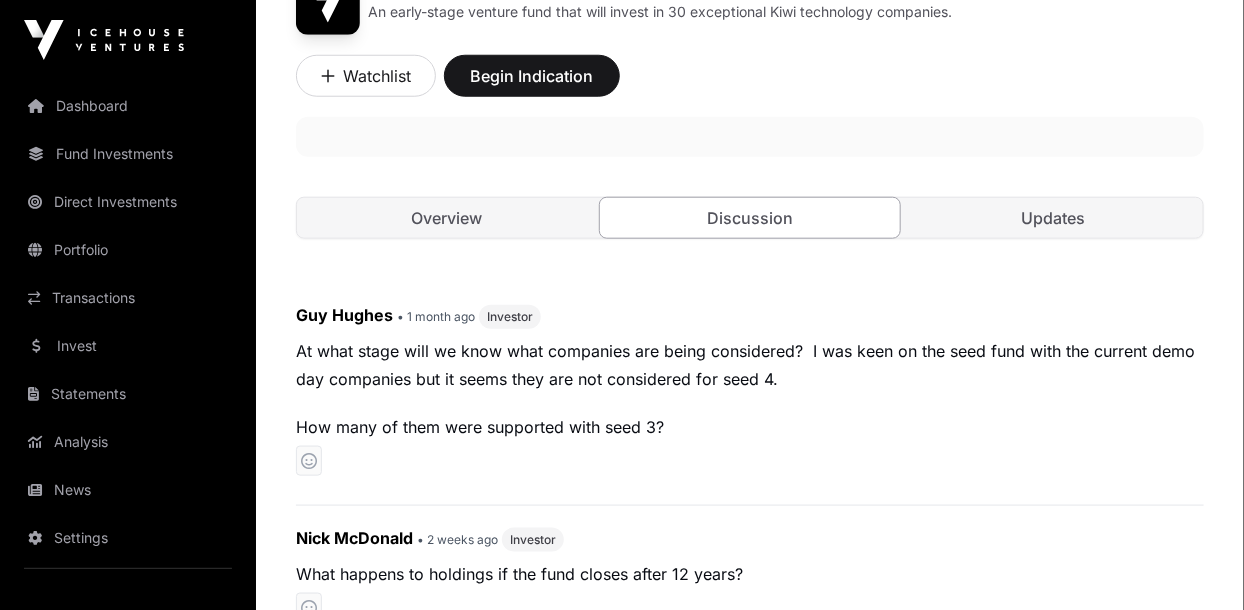 scroll, scrollTop: 657, scrollLeft: 0, axis: vertical 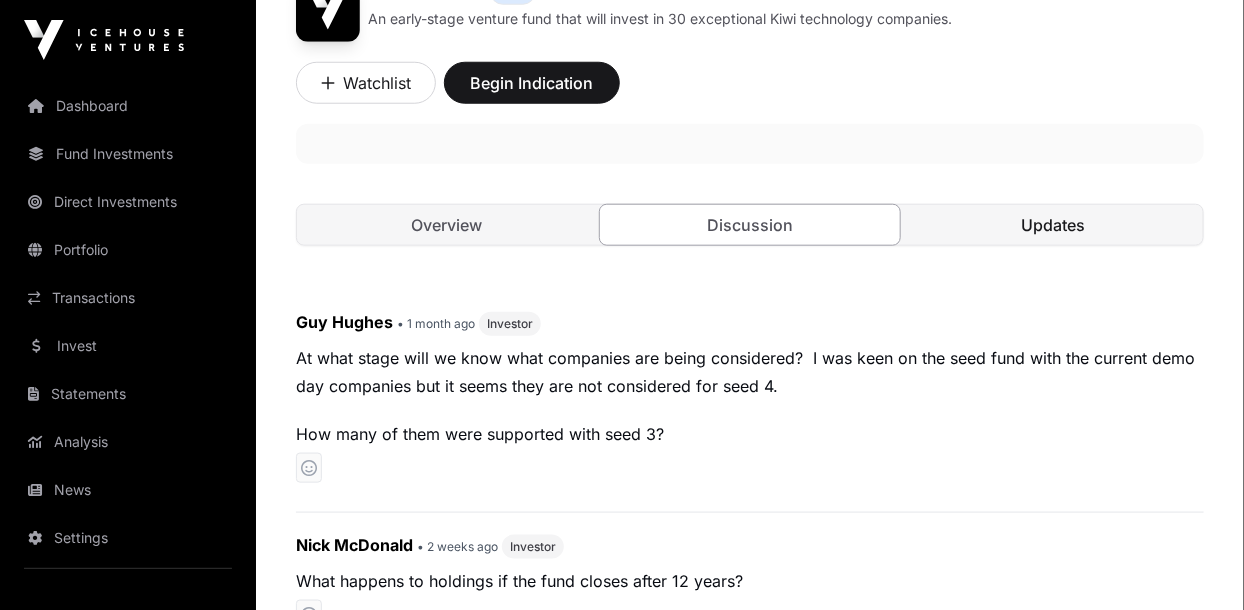 click on "Updates" 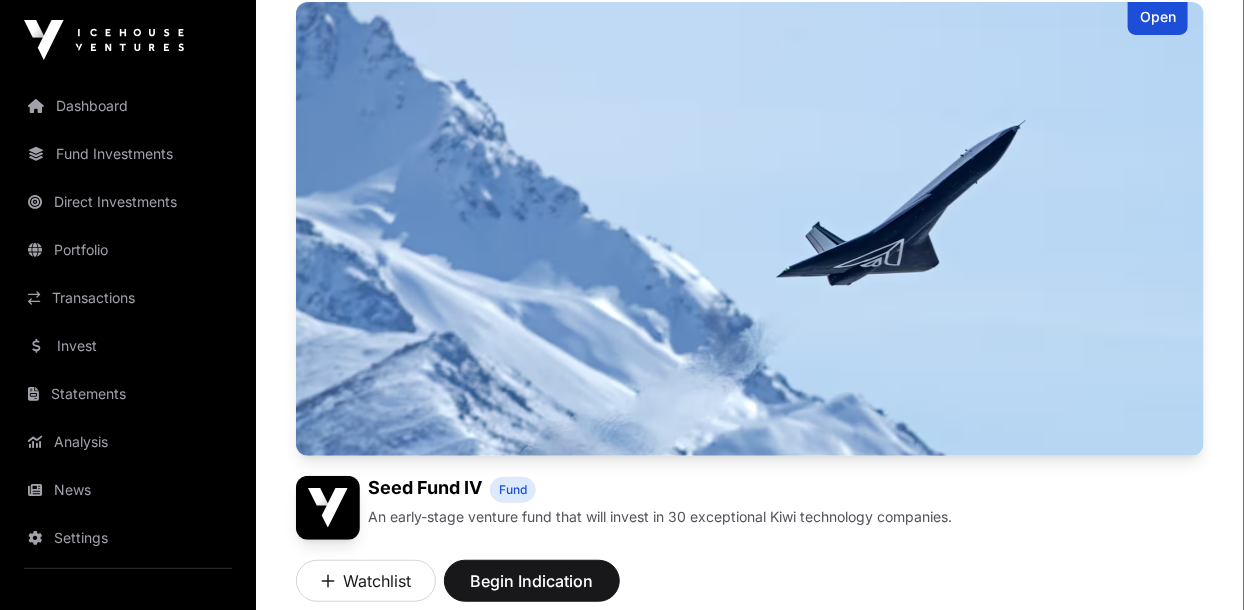scroll, scrollTop: 0, scrollLeft: 0, axis: both 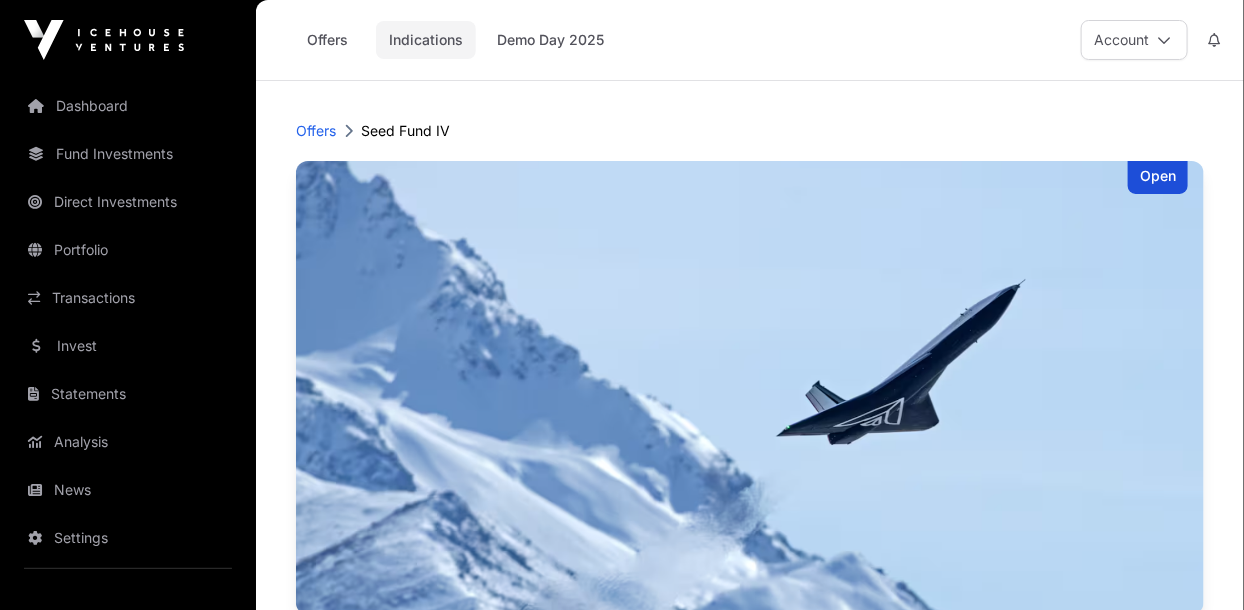 click on "Indications" 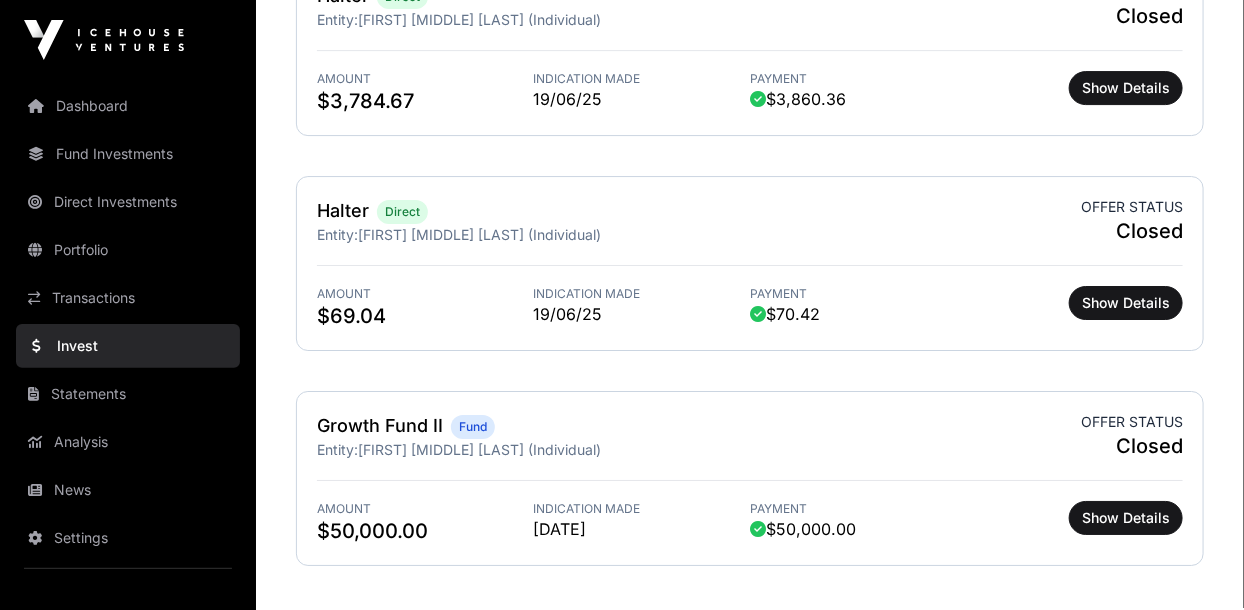 scroll, scrollTop: 2465, scrollLeft: 0, axis: vertical 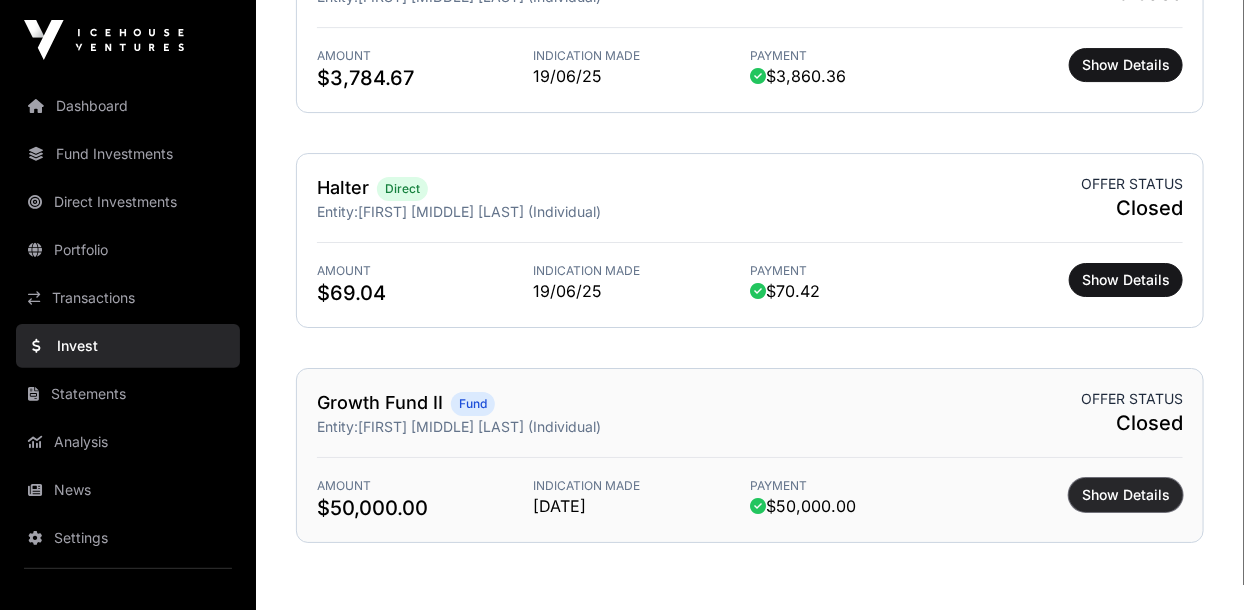 click on "Show Details" 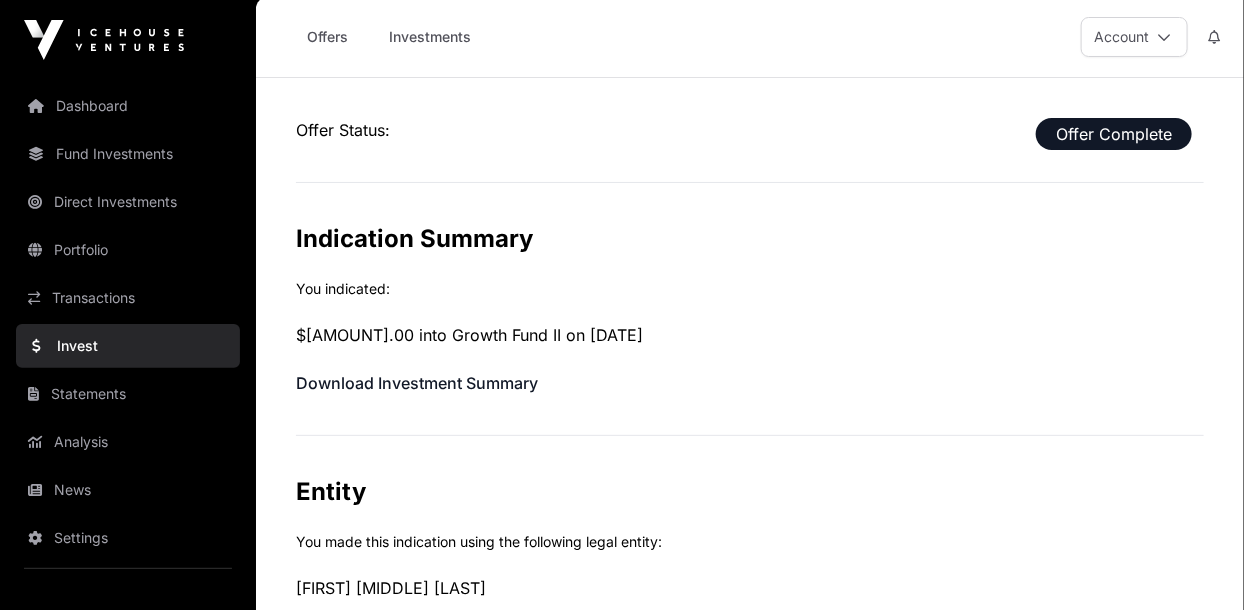 scroll, scrollTop: 0, scrollLeft: 0, axis: both 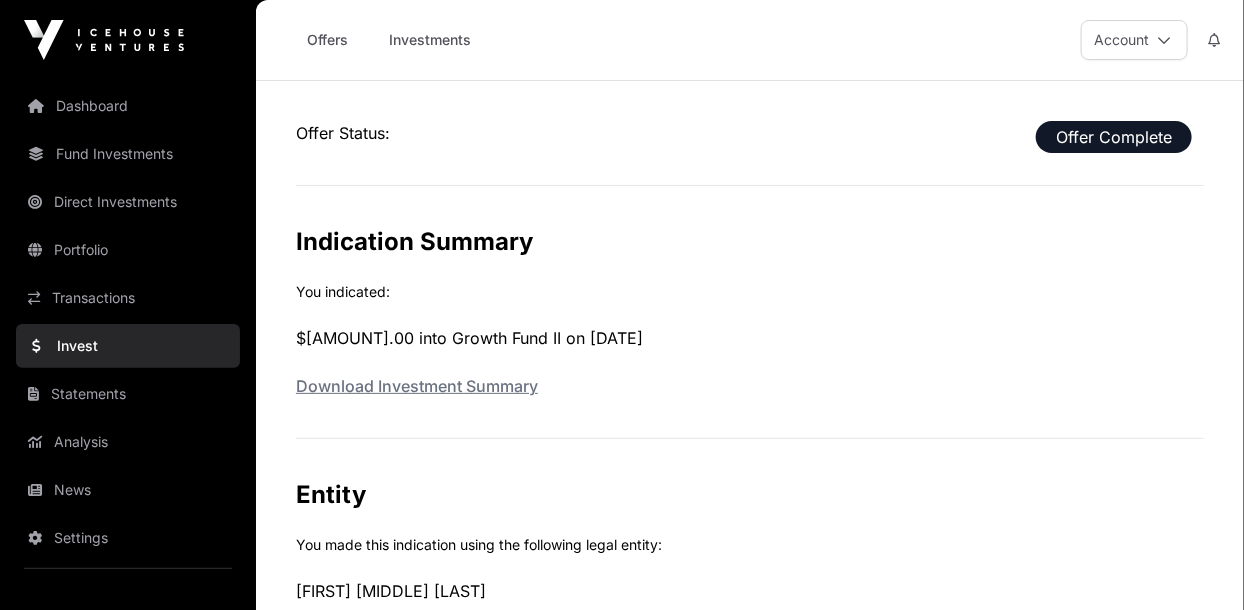 click on "Download Investment Summary" 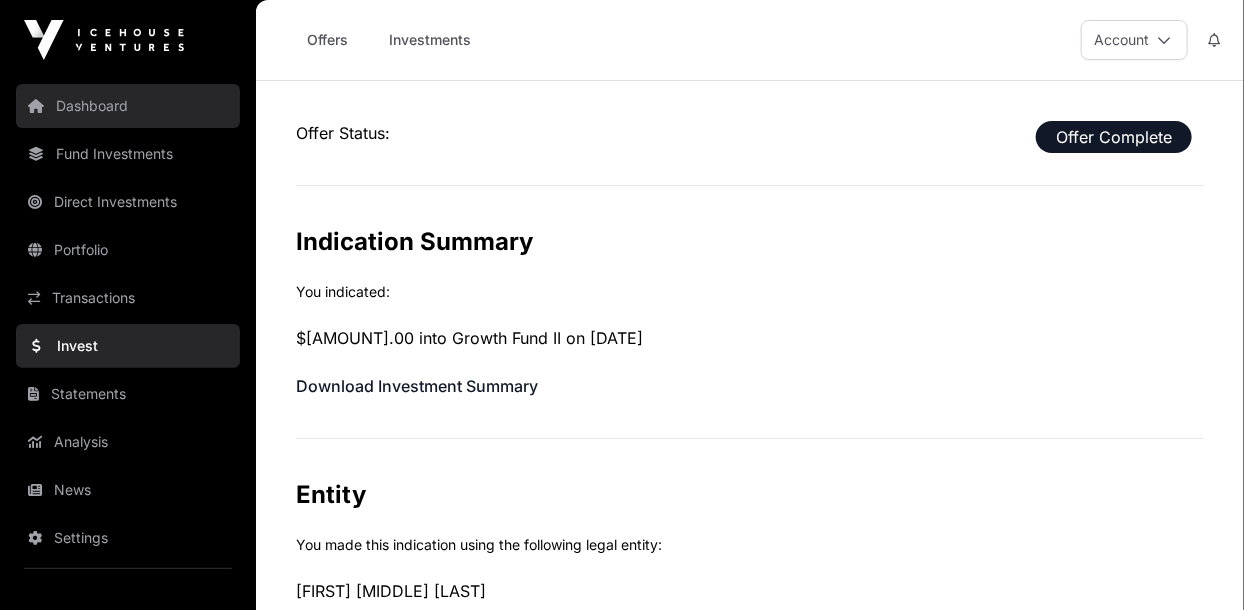 click on "Dashboard" 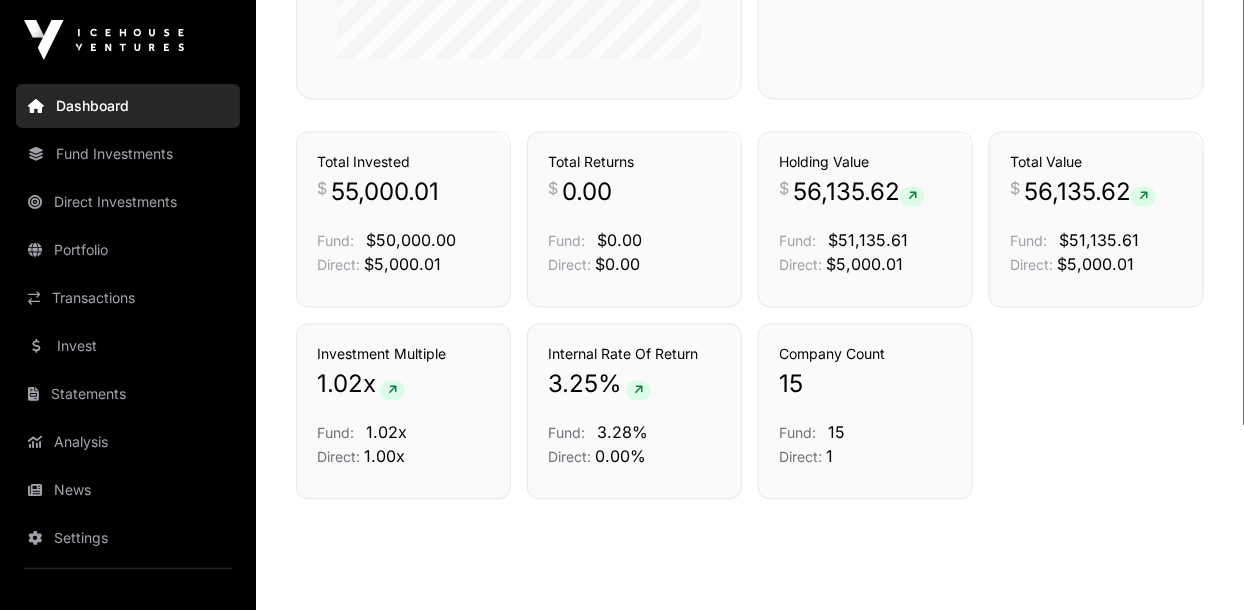 scroll, scrollTop: 1363, scrollLeft: 0, axis: vertical 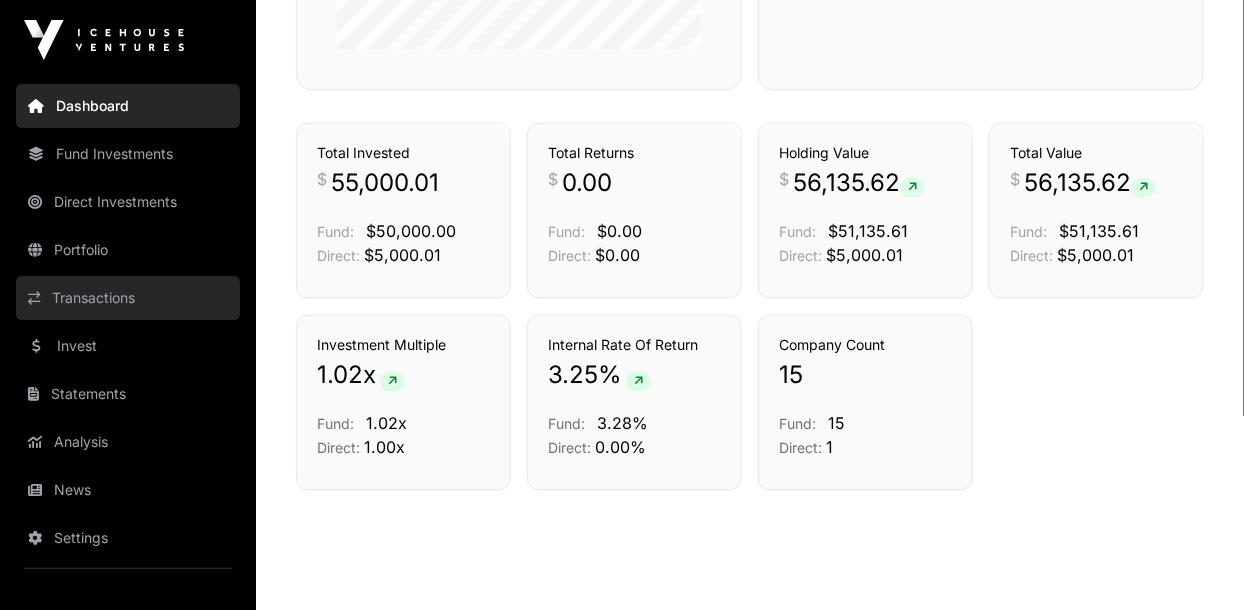 click on "Transactions" 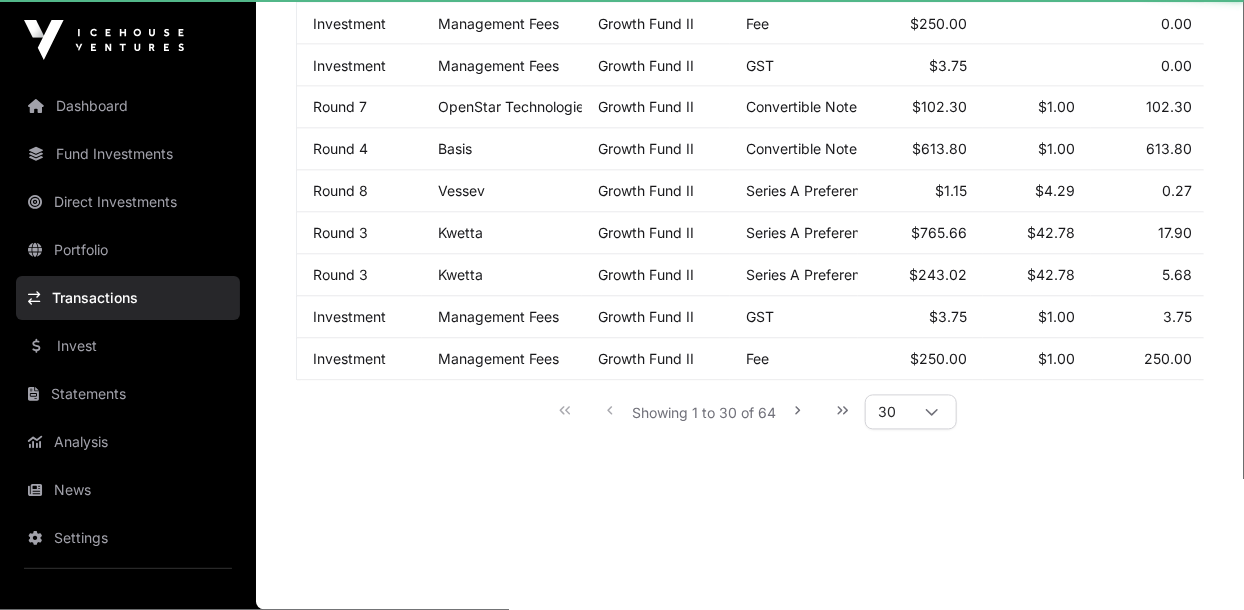 scroll, scrollTop: 0, scrollLeft: 0, axis: both 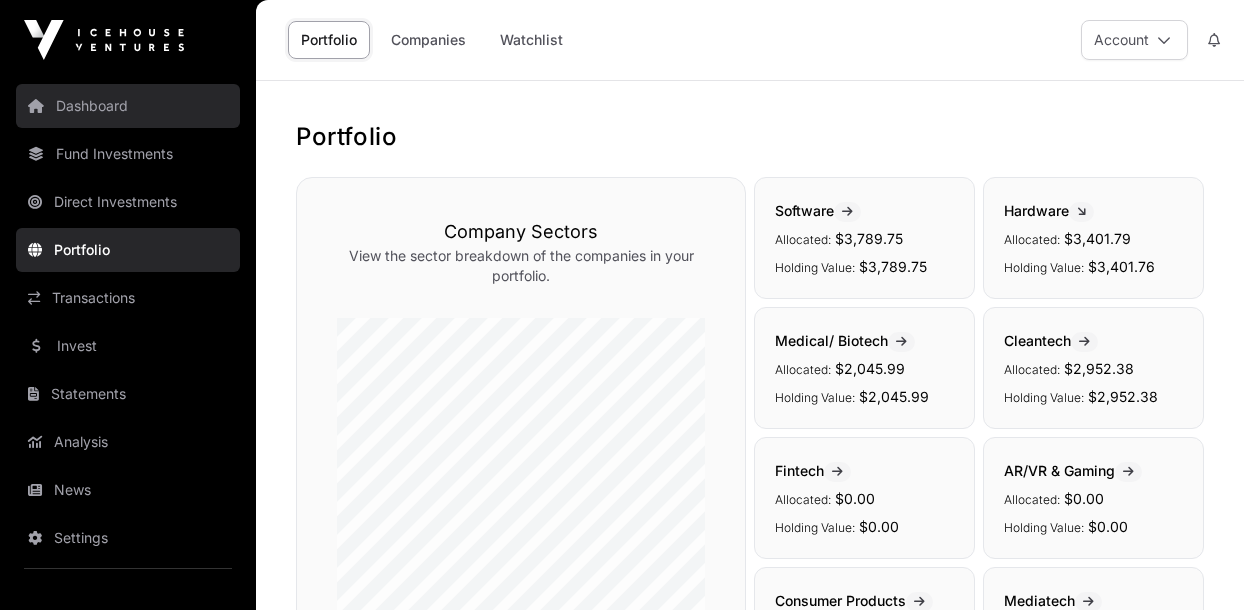 click on "Dashboard" 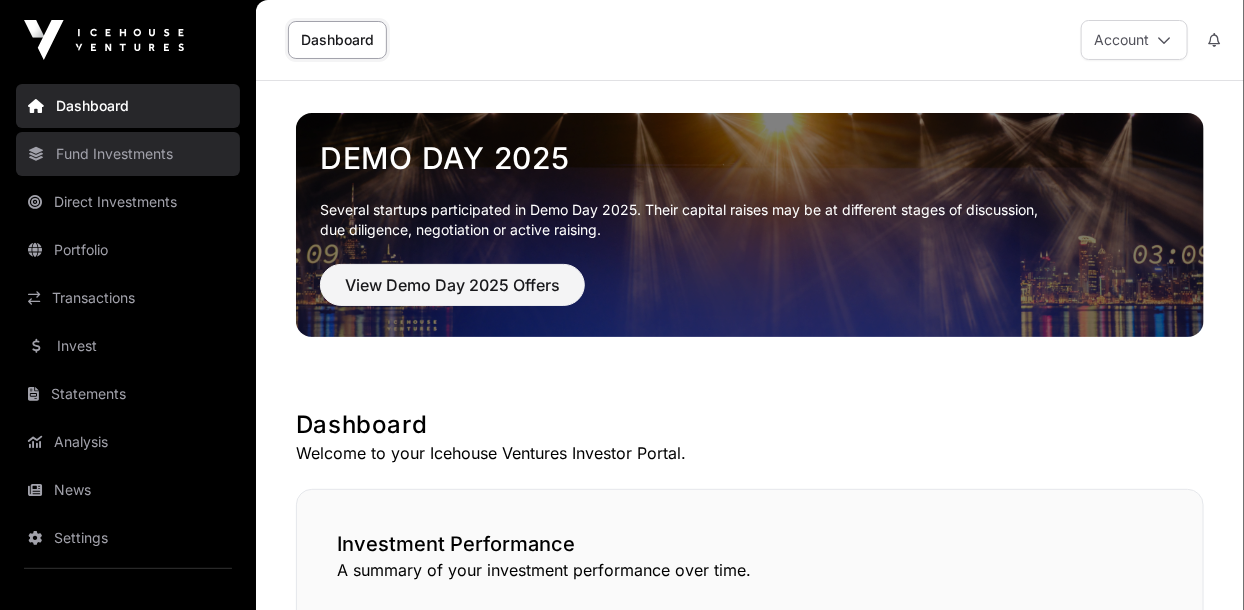 click on "Fund Investments" 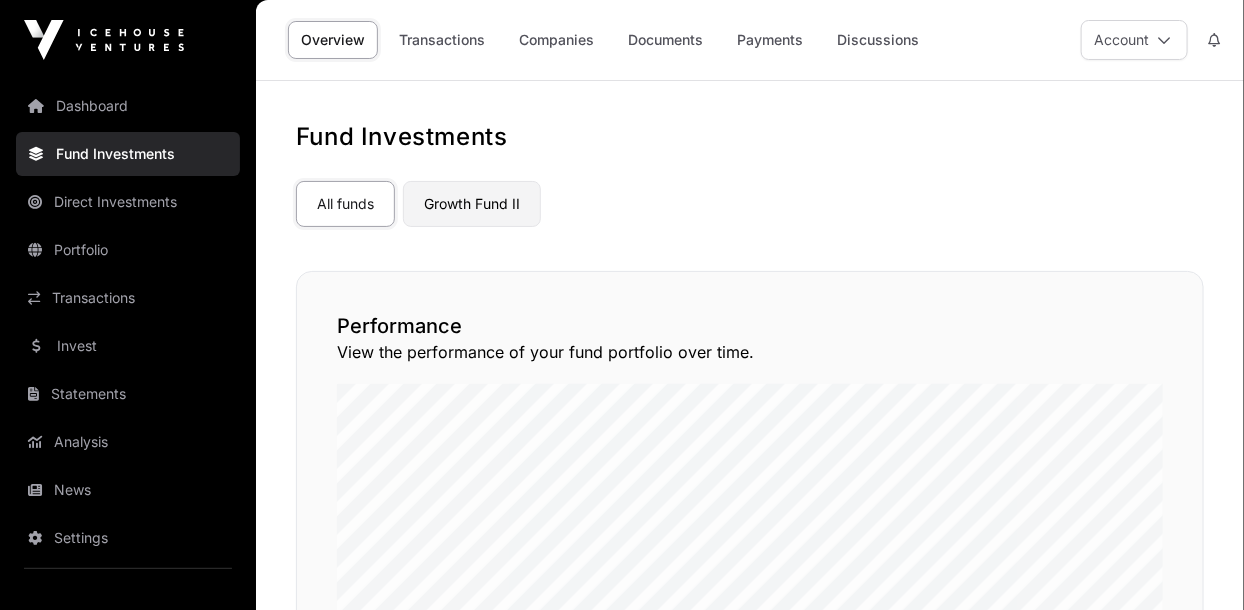 click on "Growth Fund II" 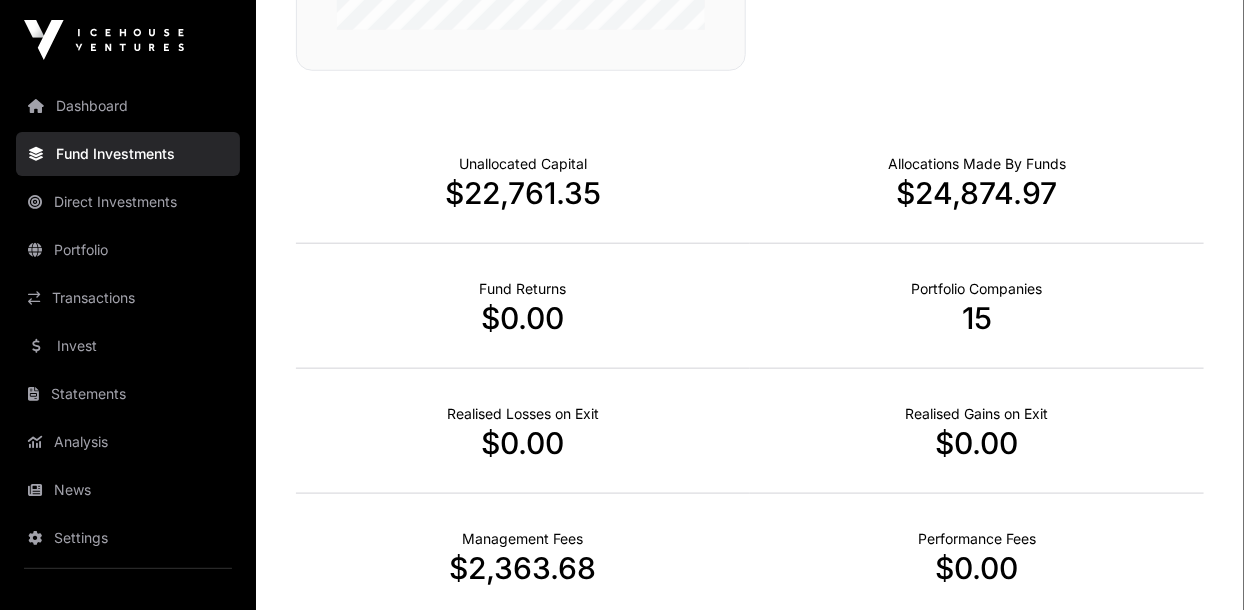 scroll, scrollTop: 646, scrollLeft: 0, axis: vertical 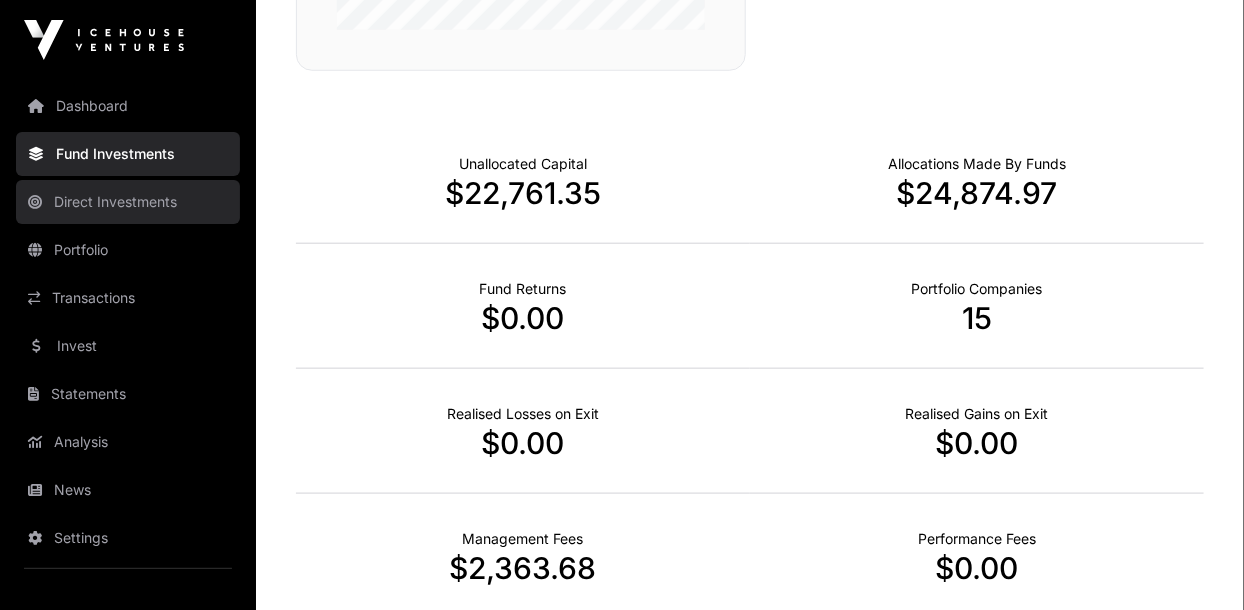 click on "Direct Investments" 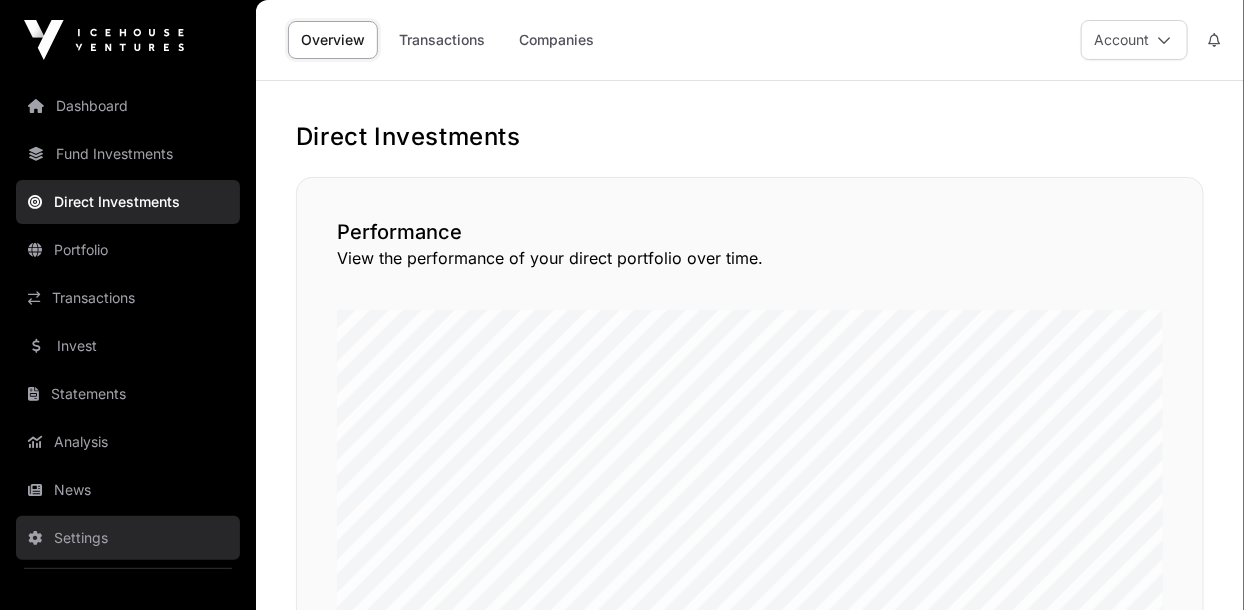click on "Settings" 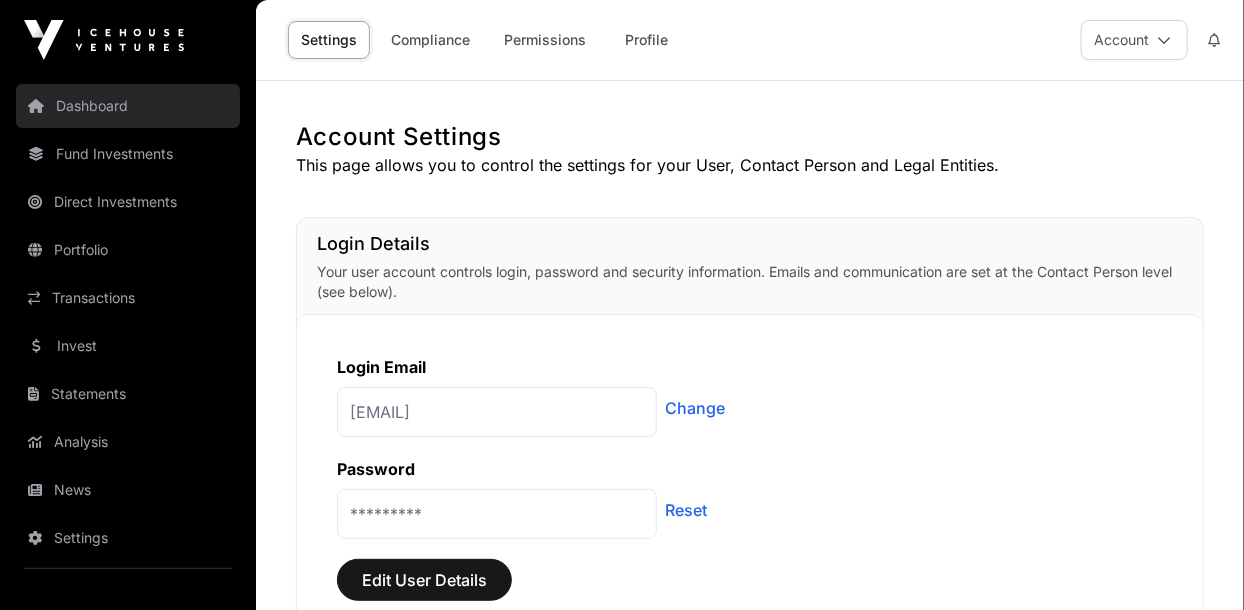 click on "Dashboard" 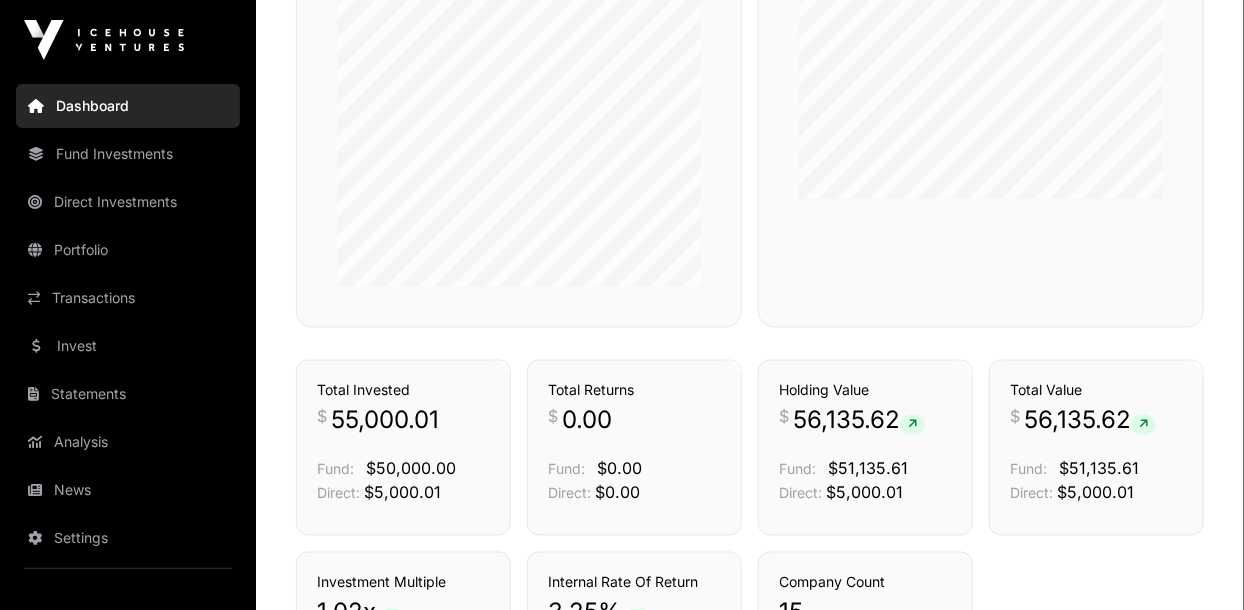 scroll, scrollTop: 1132, scrollLeft: 0, axis: vertical 